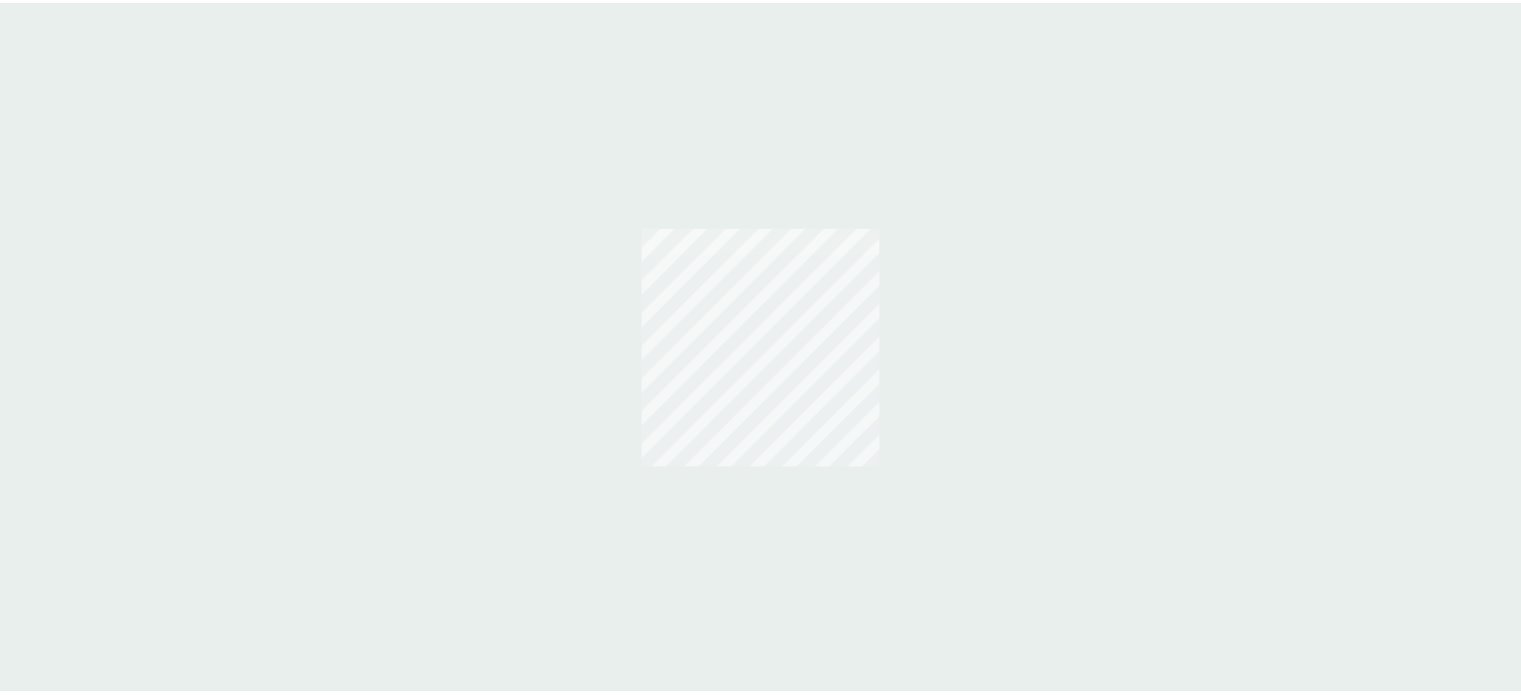 scroll, scrollTop: 0, scrollLeft: 0, axis: both 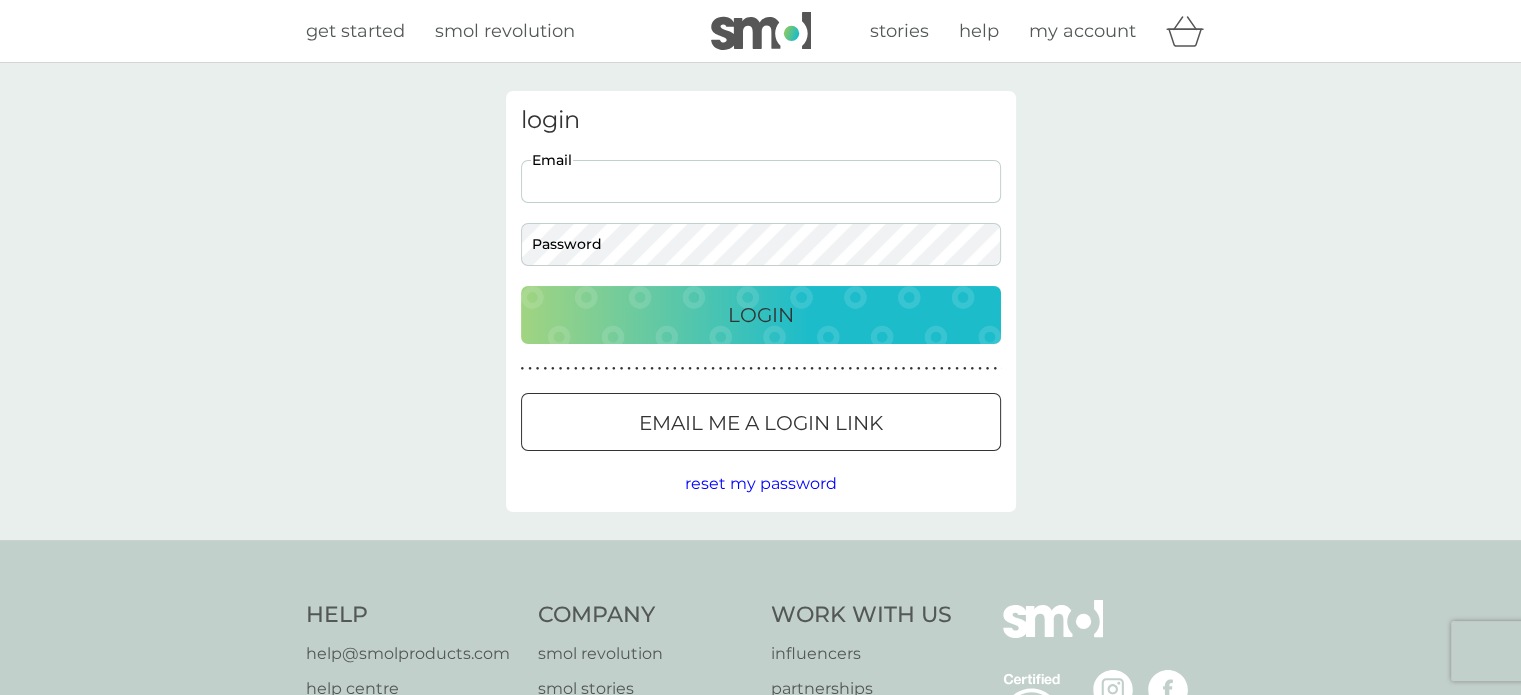 click on "Email" at bounding box center [761, 181] 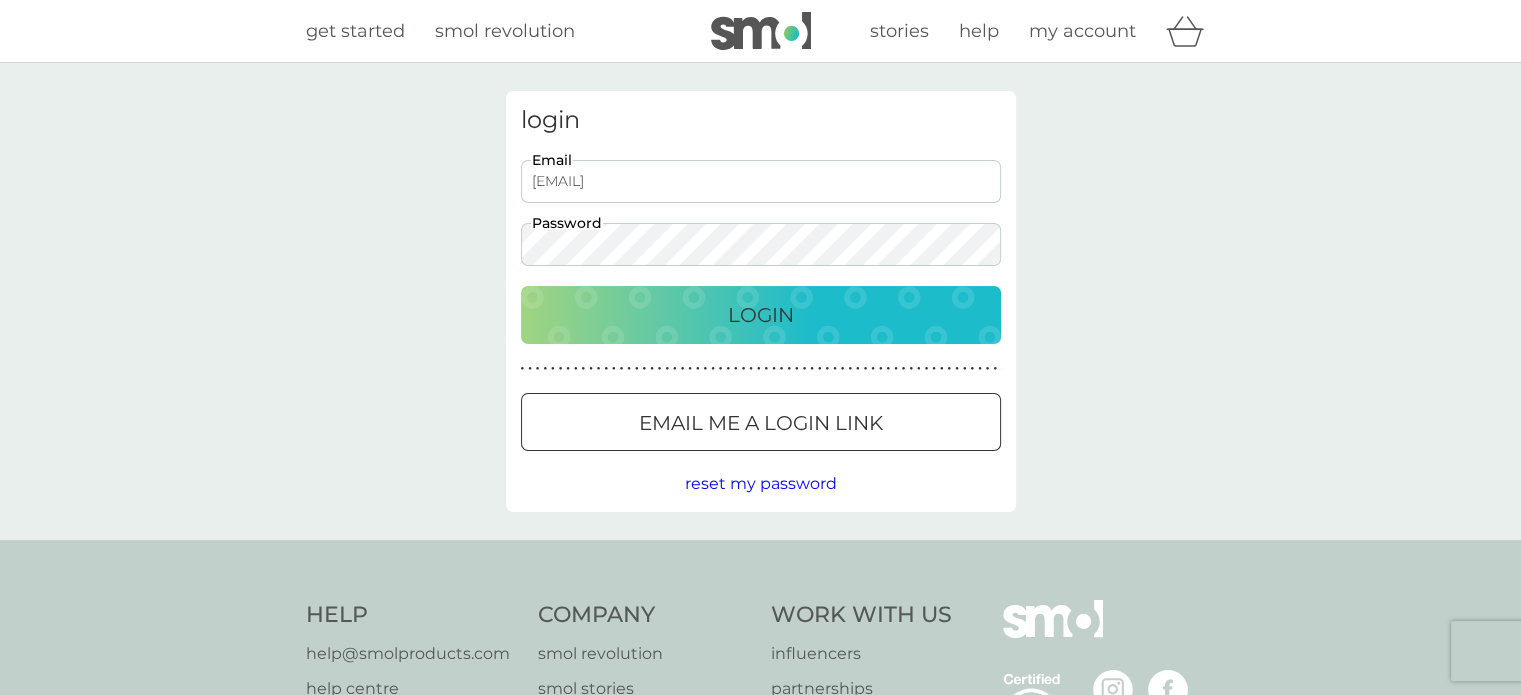 click on "Login" at bounding box center [761, 315] 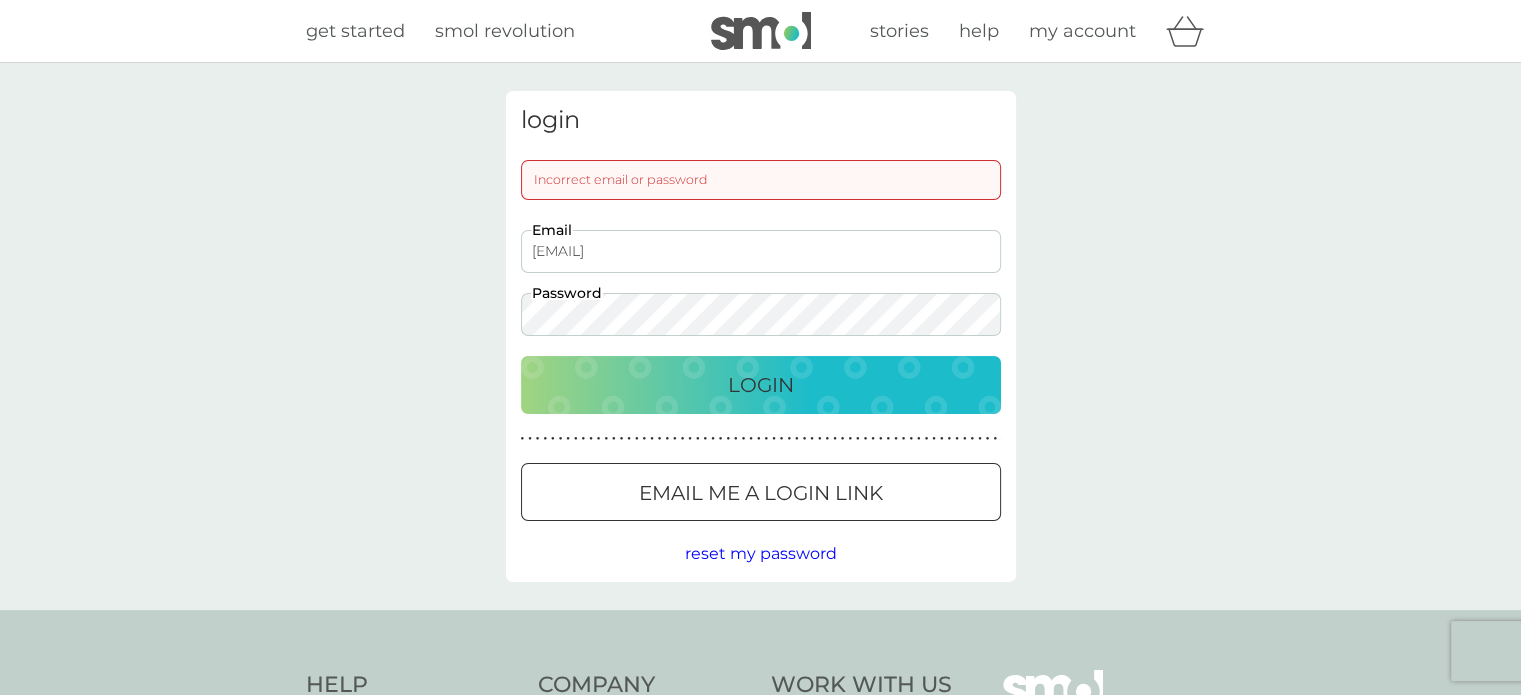 click on "Login" at bounding box center (761, 385) 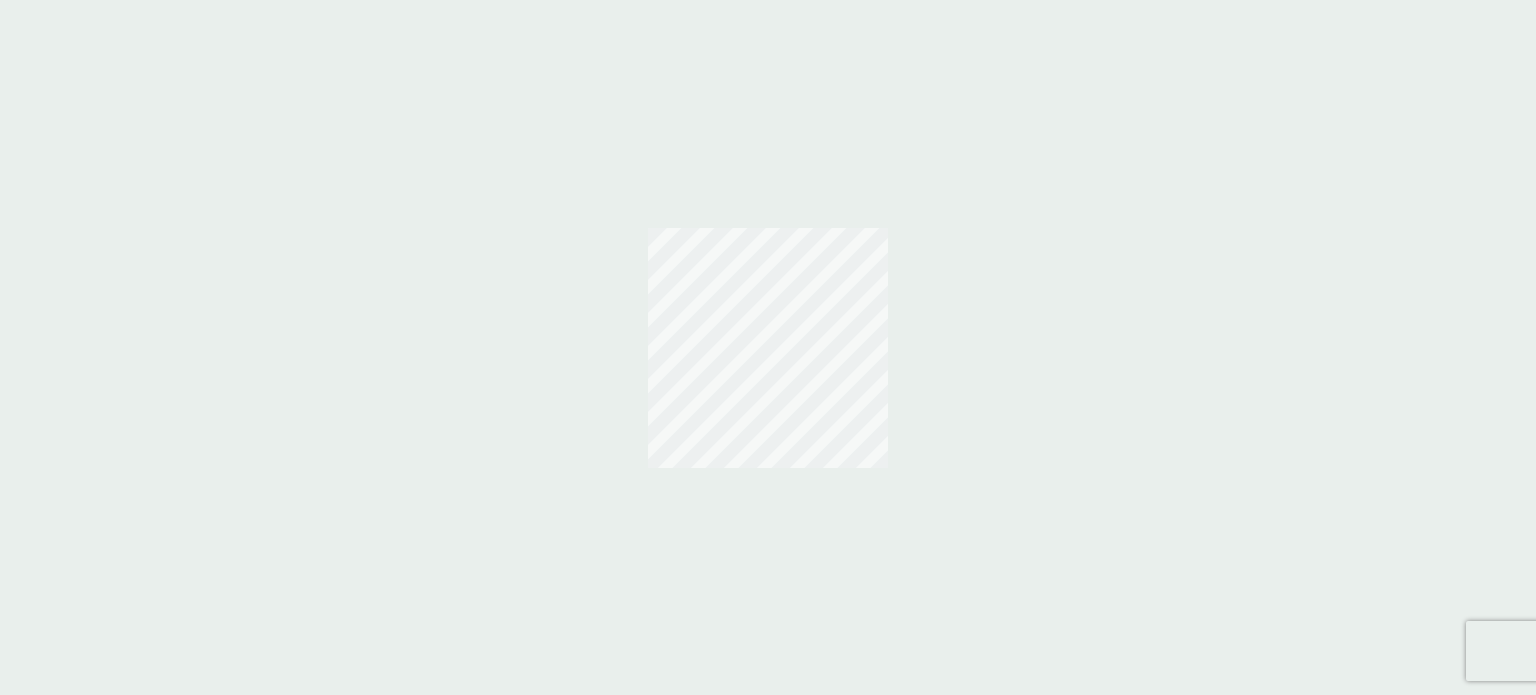 scroll, scrollTop: 0, scrollLeft: 0, axis: both 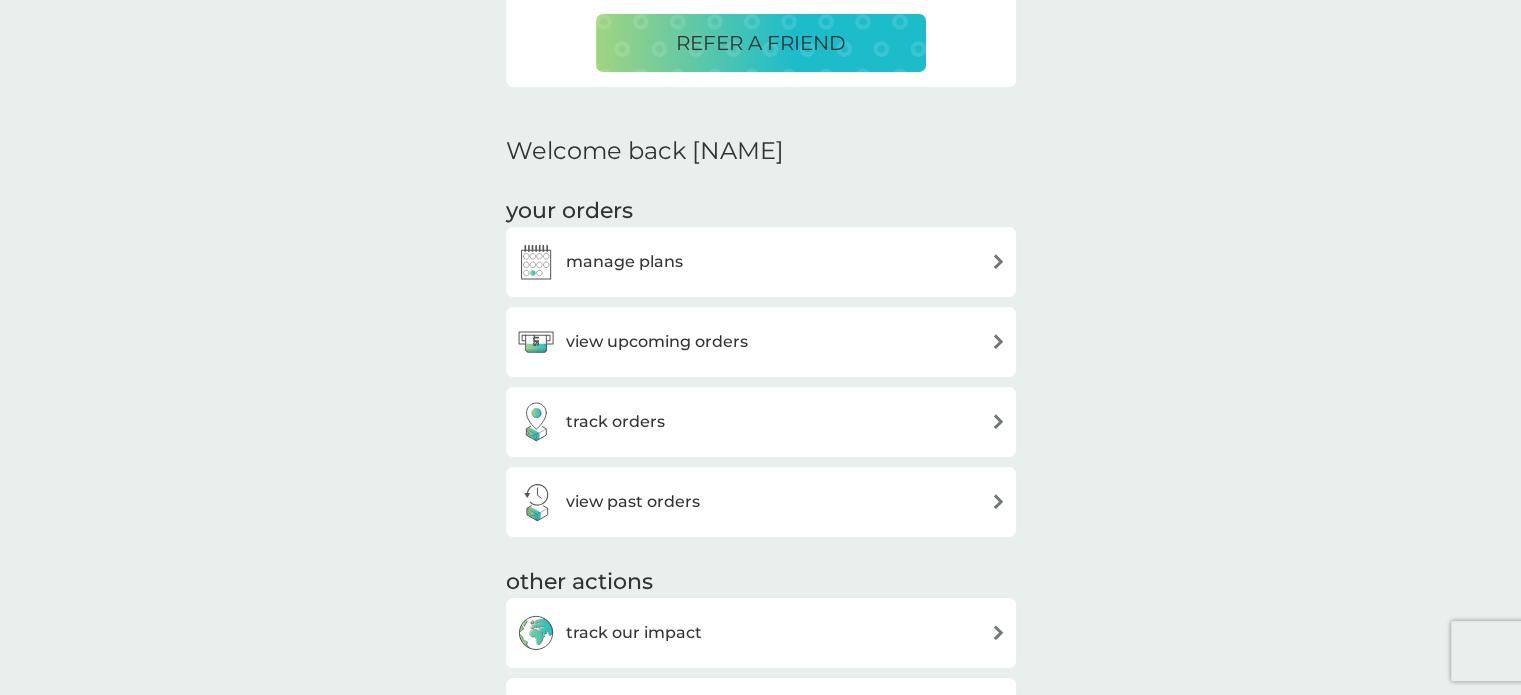 click on "manage plans" at bounding box center [761, 262] 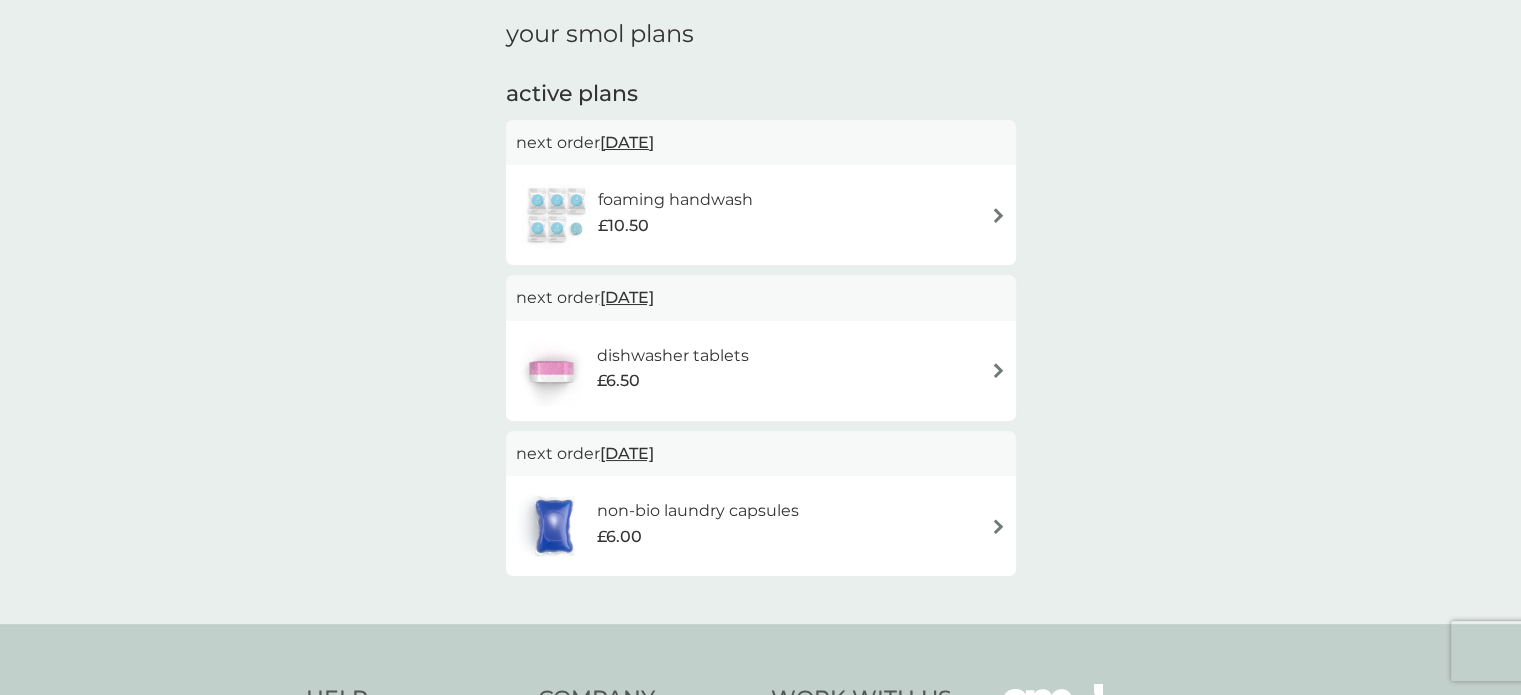 scroll, scrollTop: 0, scrollLeft: 0, axis: both 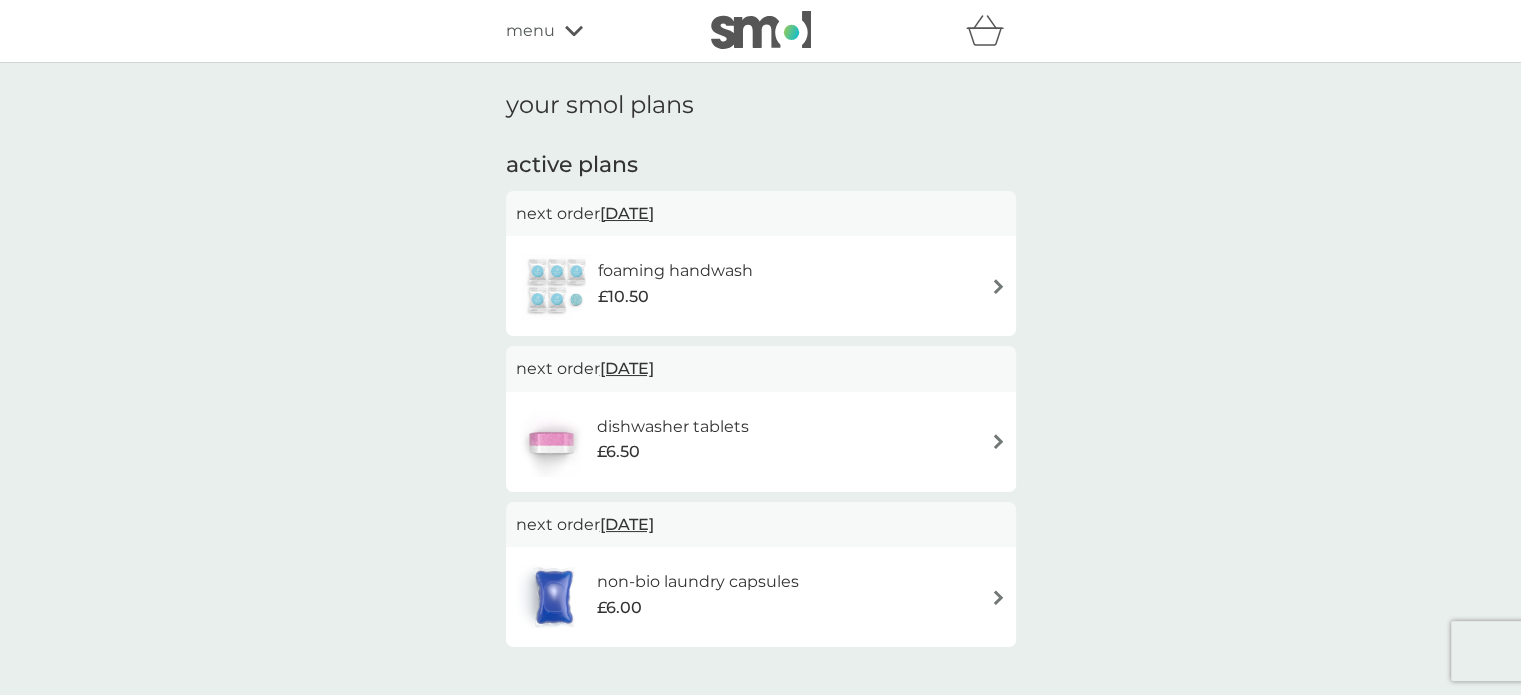 click on "[DATE]" at bounding box center [627, 213] 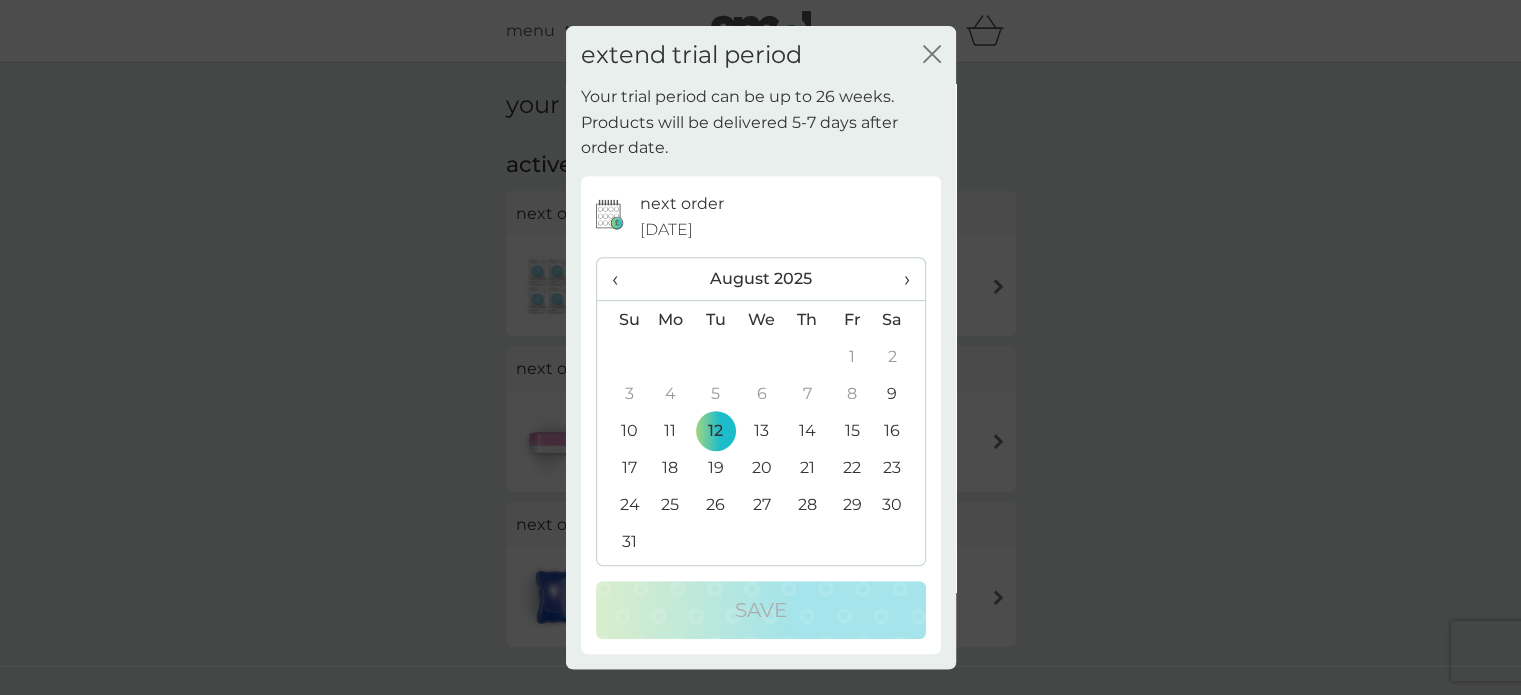 click on "26" at bounding box center [715, 504] 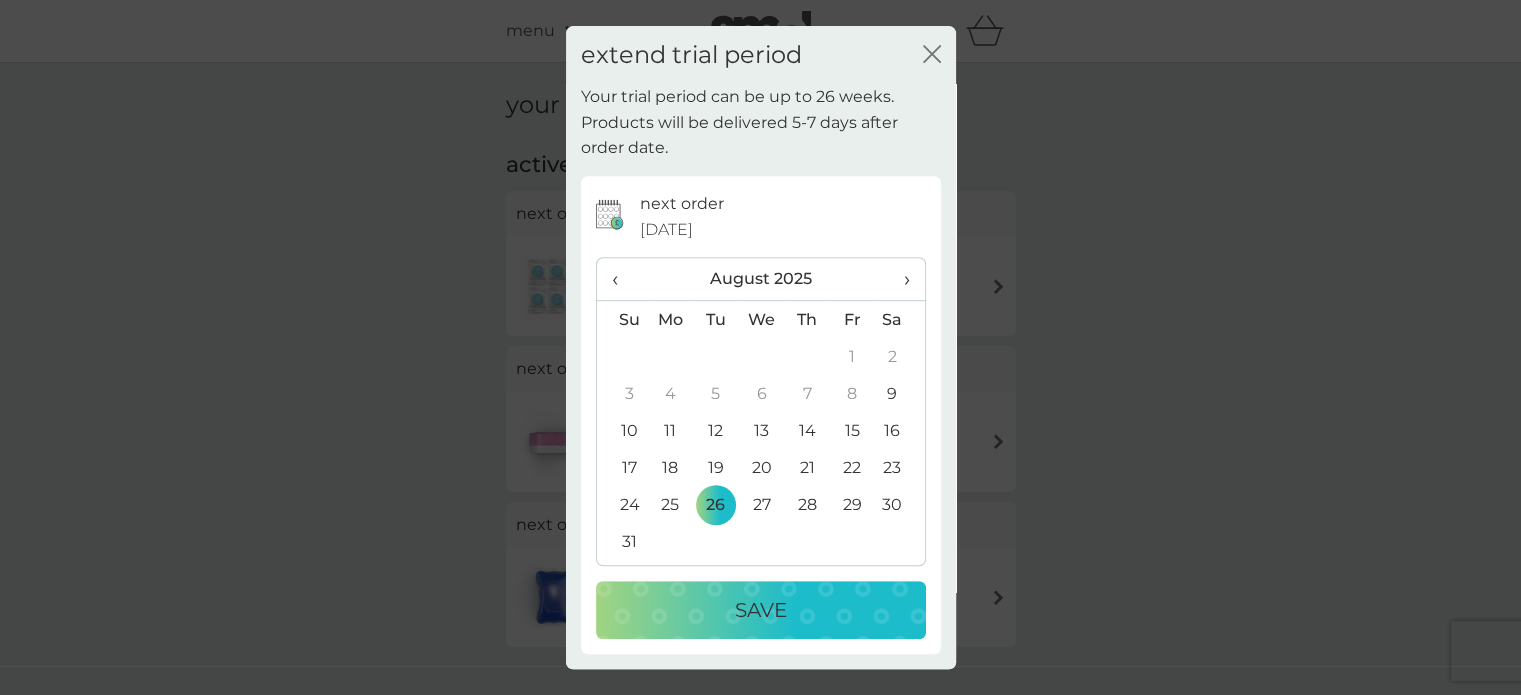 click on "Save" at bounding box center [761, 610] 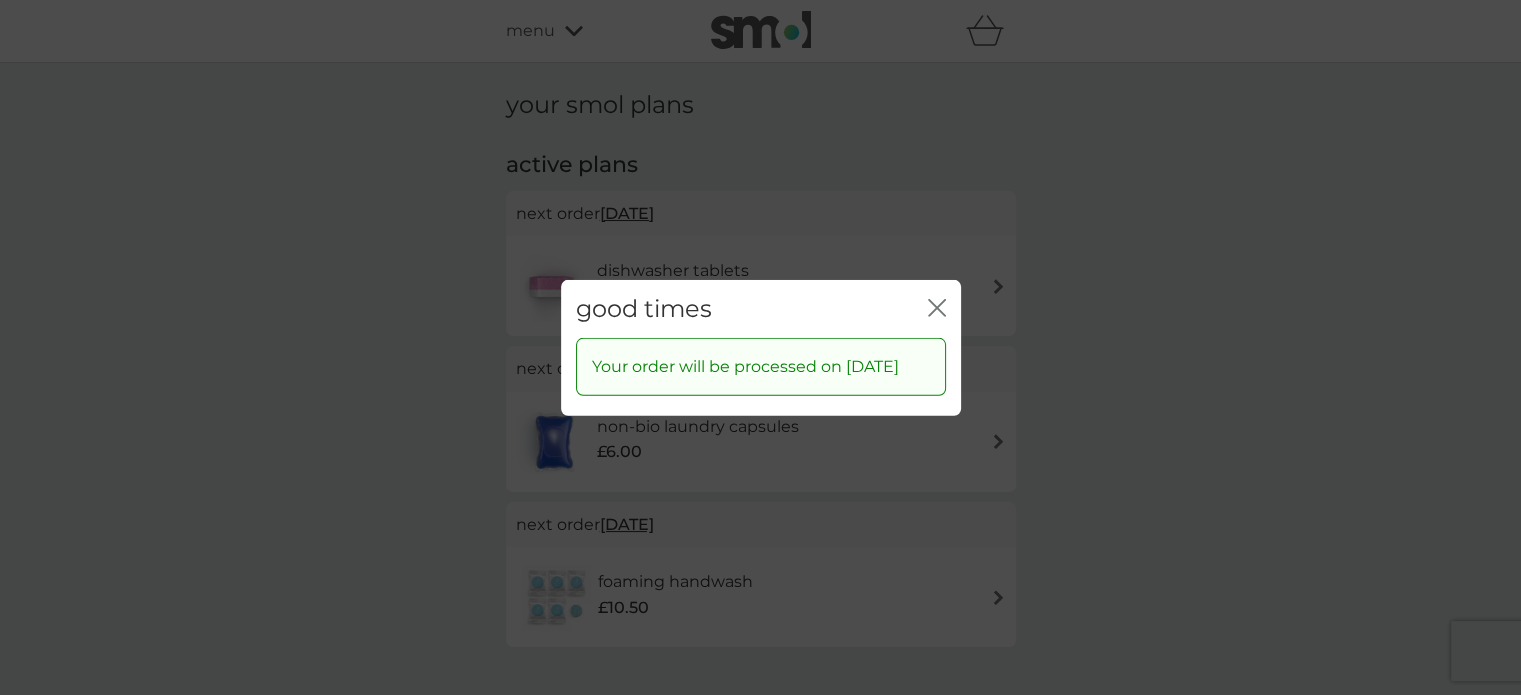 click on "close" 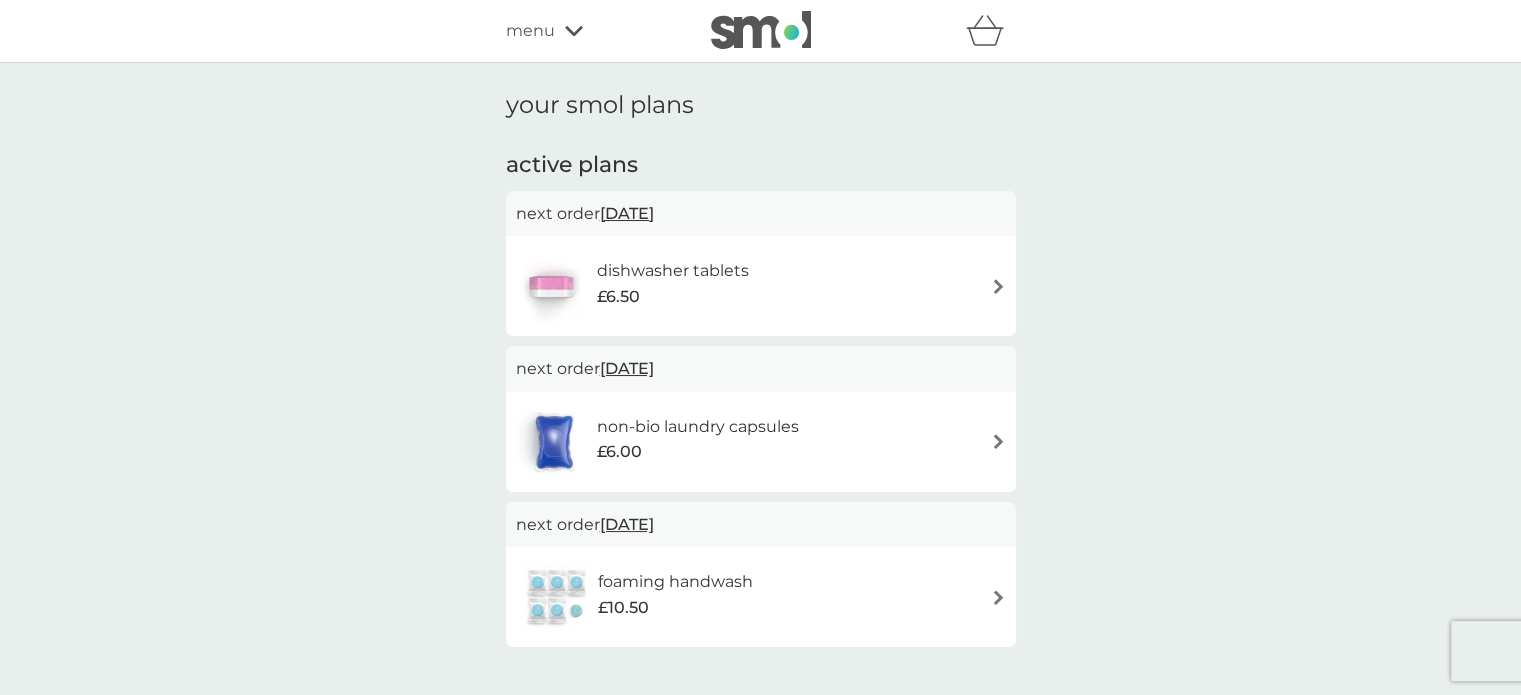 click on "12 Aug 2025" at bounding box center (627, 213) 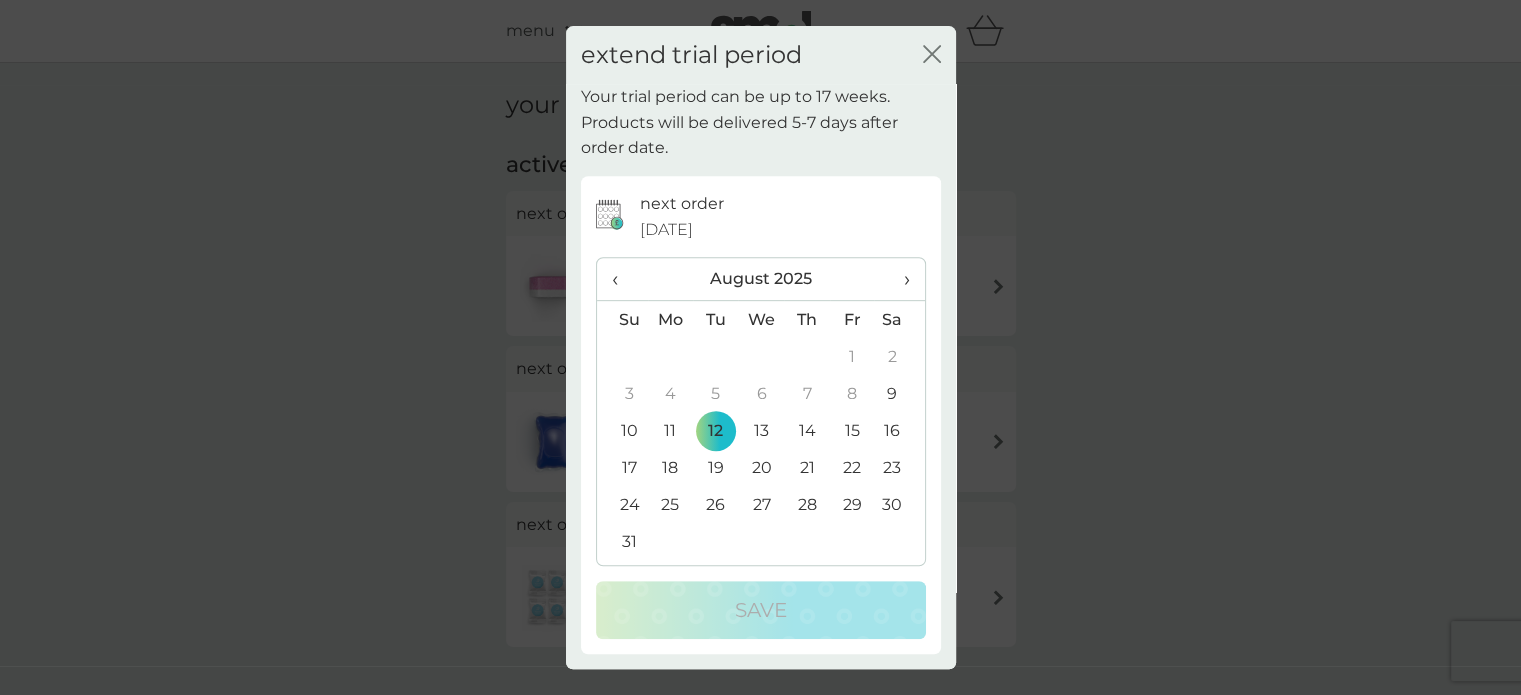 click on "26" at bounding box center [715, 504] 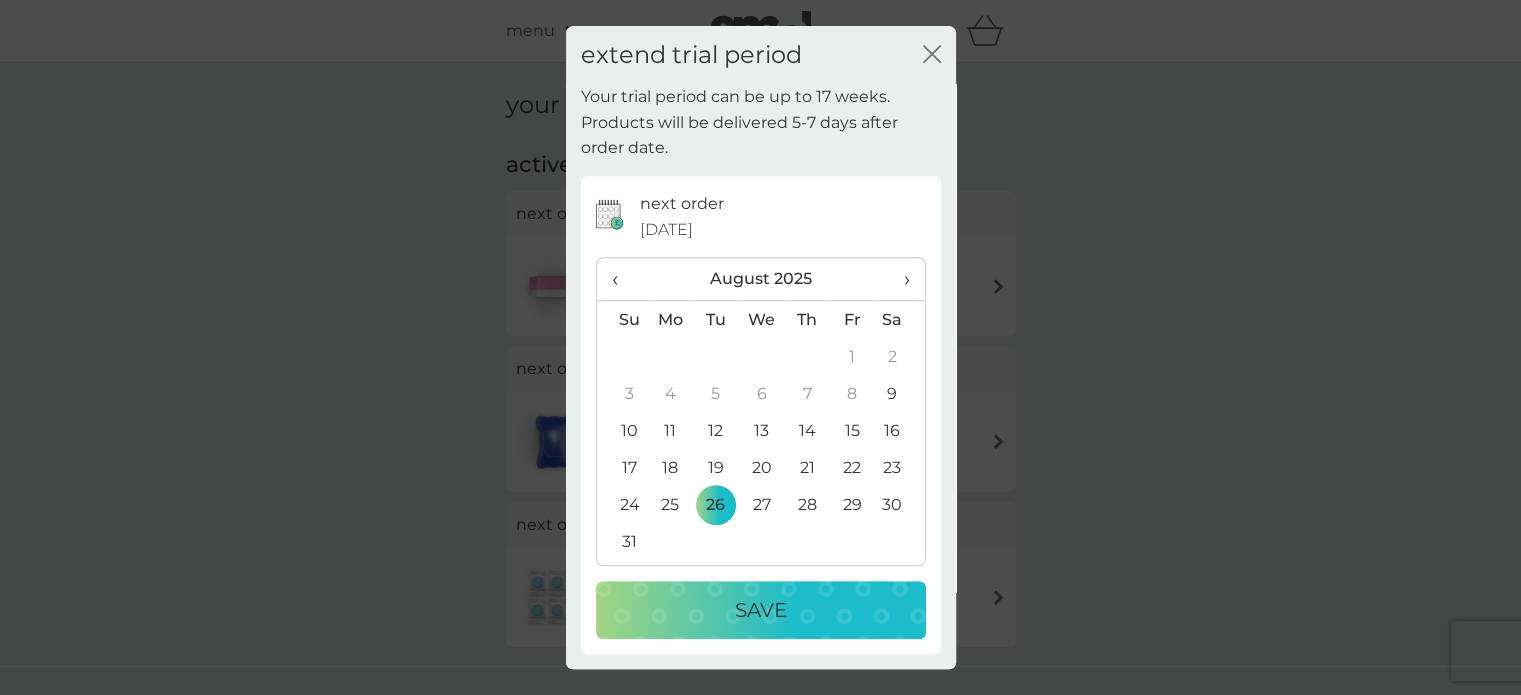 click on "Save" at bounding box center [761, 610] 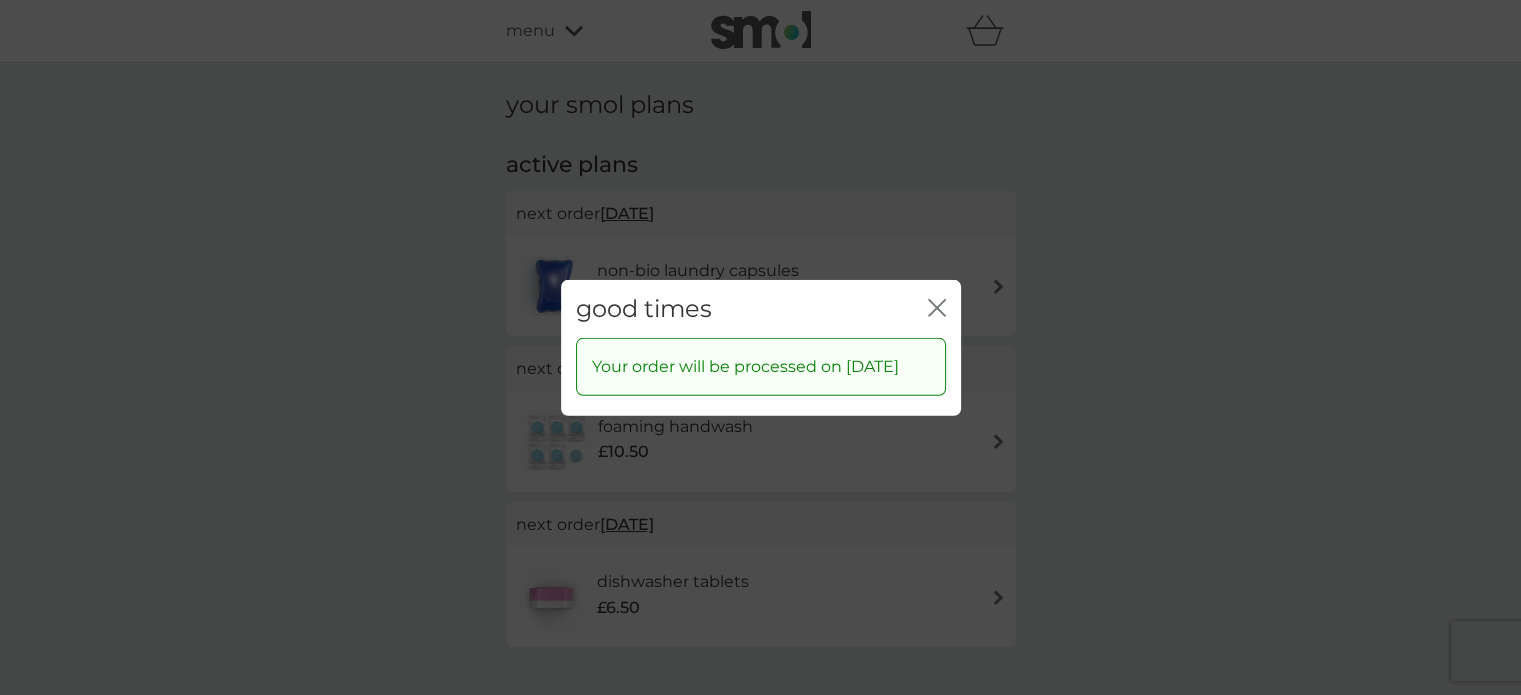 click 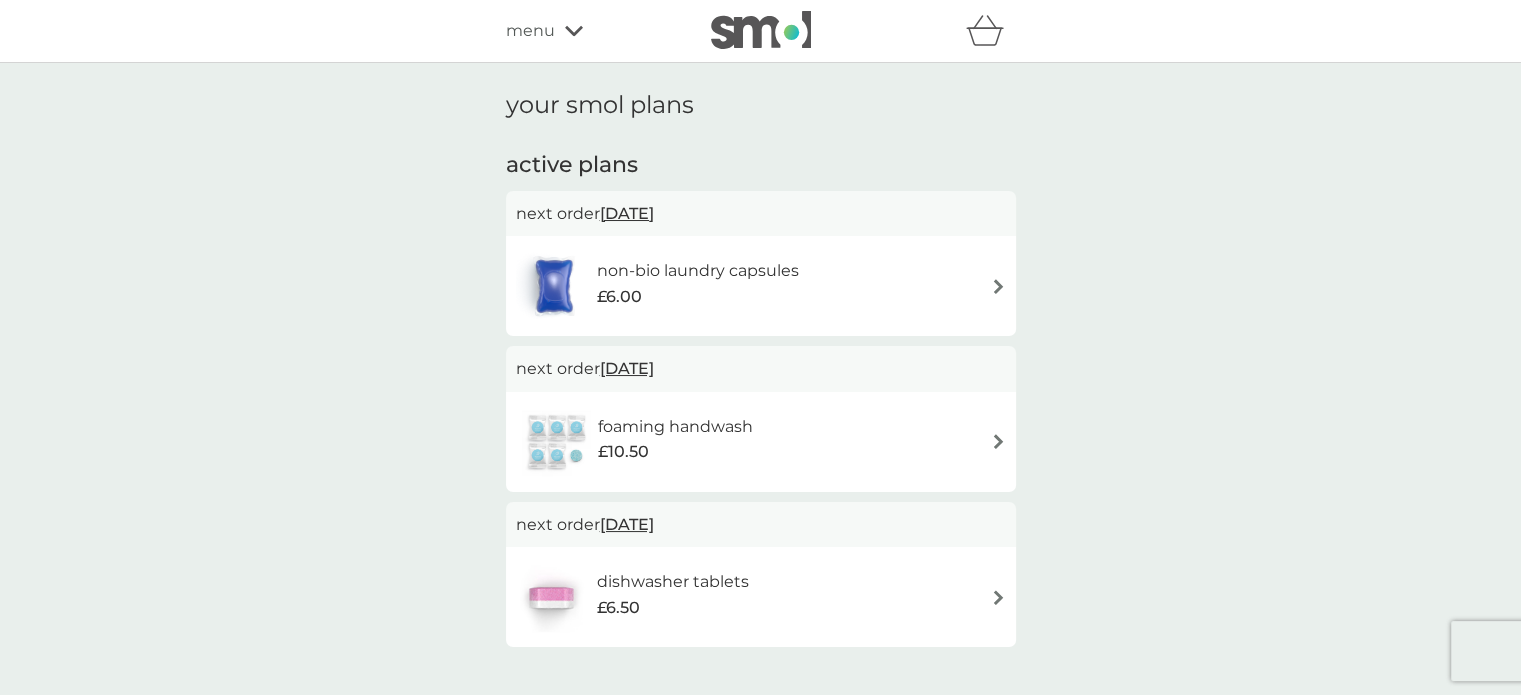 click on "12 Aug 2025" at bounding box center (627, 213) 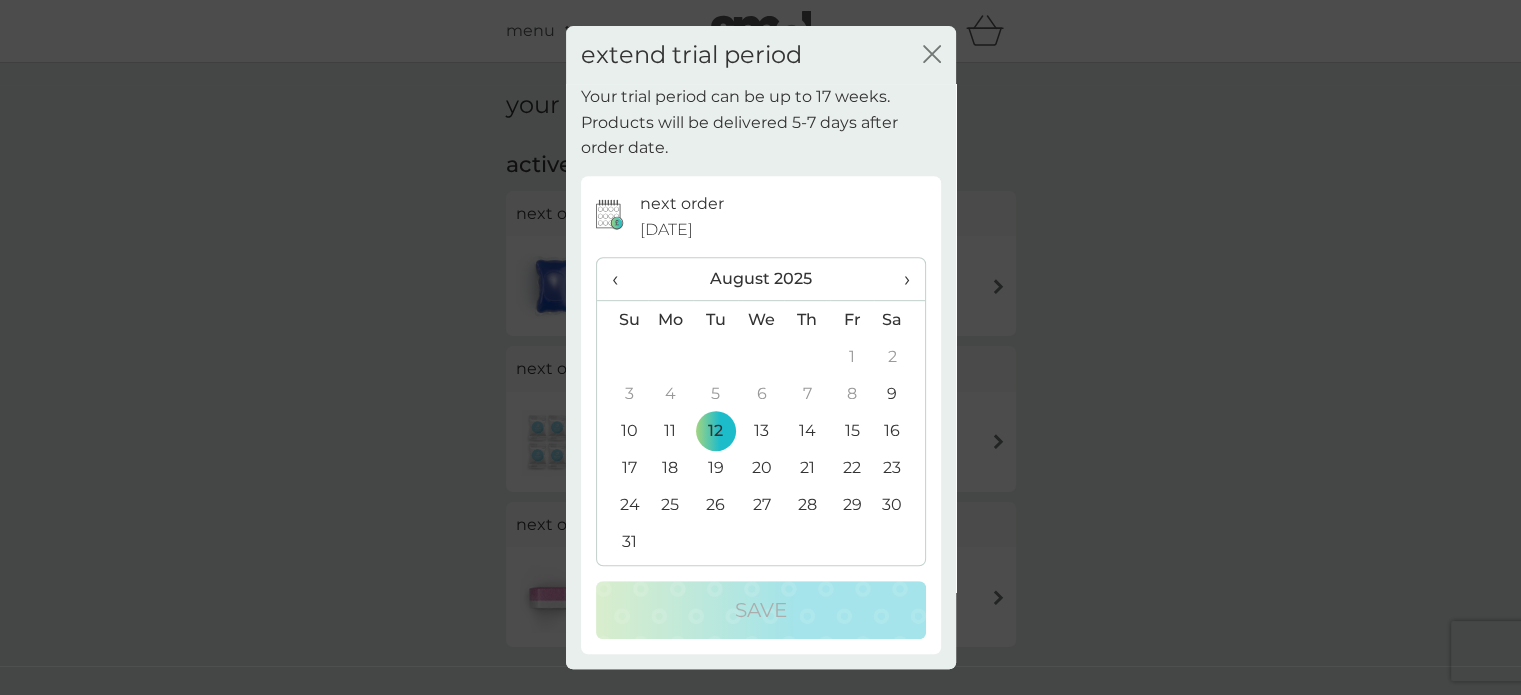 click on "26" at bounding box center (715, 504) 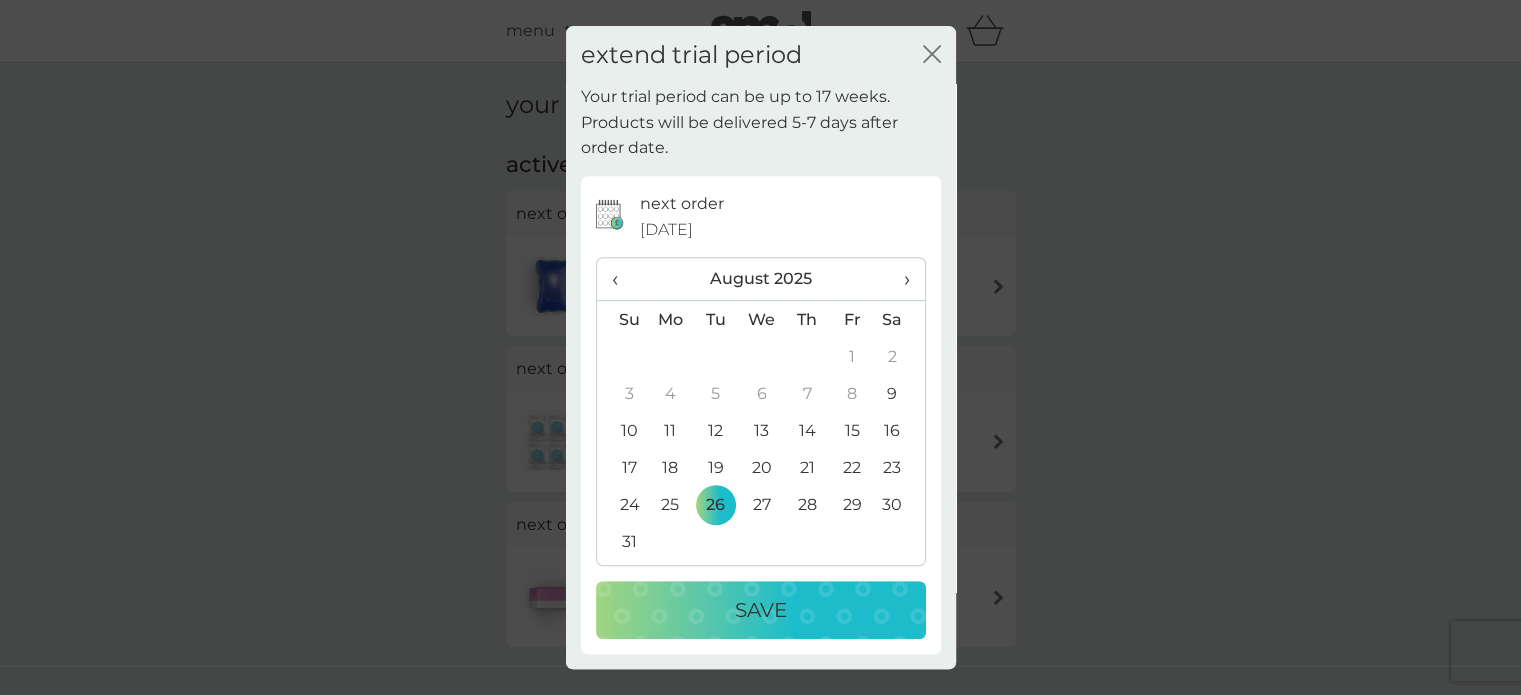 click on "Save" at bounding box center (761, 610) 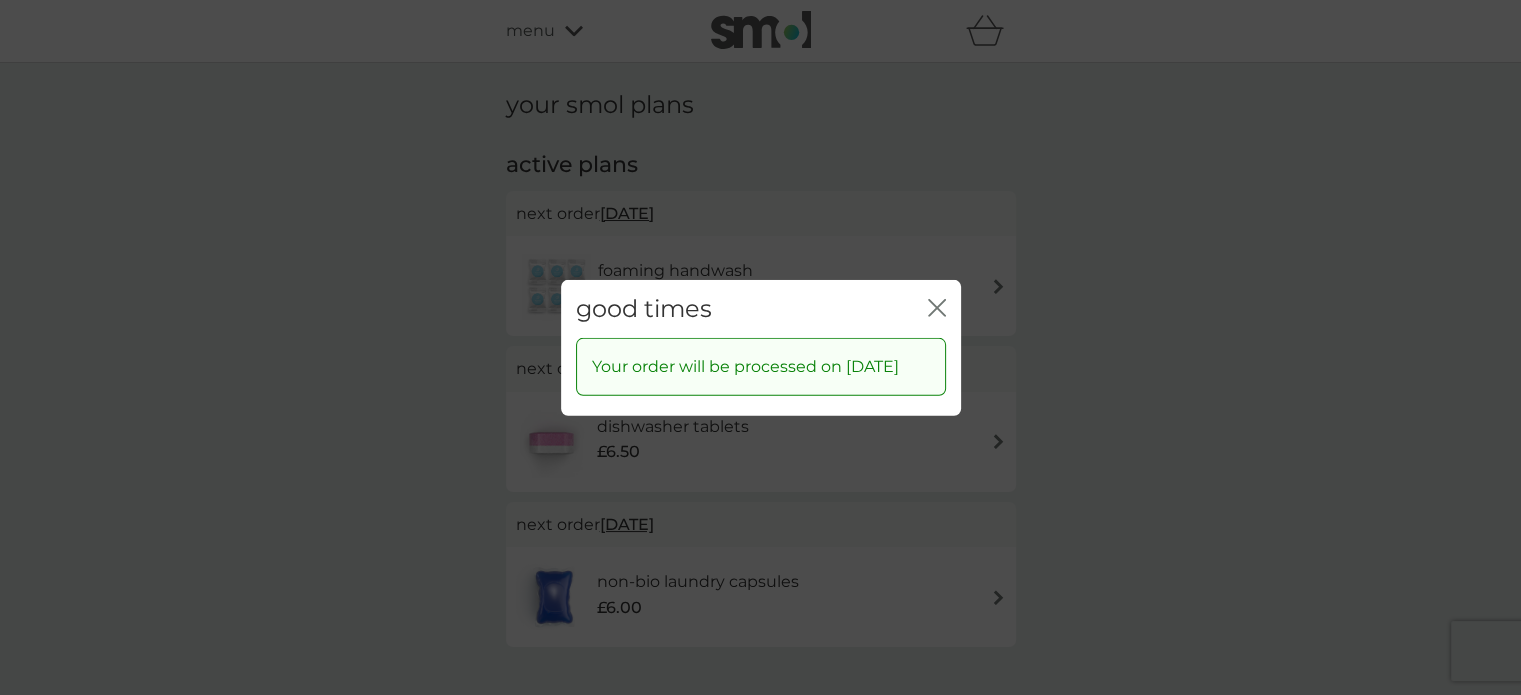 click on "good times close Your order will be processed on 26 Aug 2025" at bounding box center [760, 347] 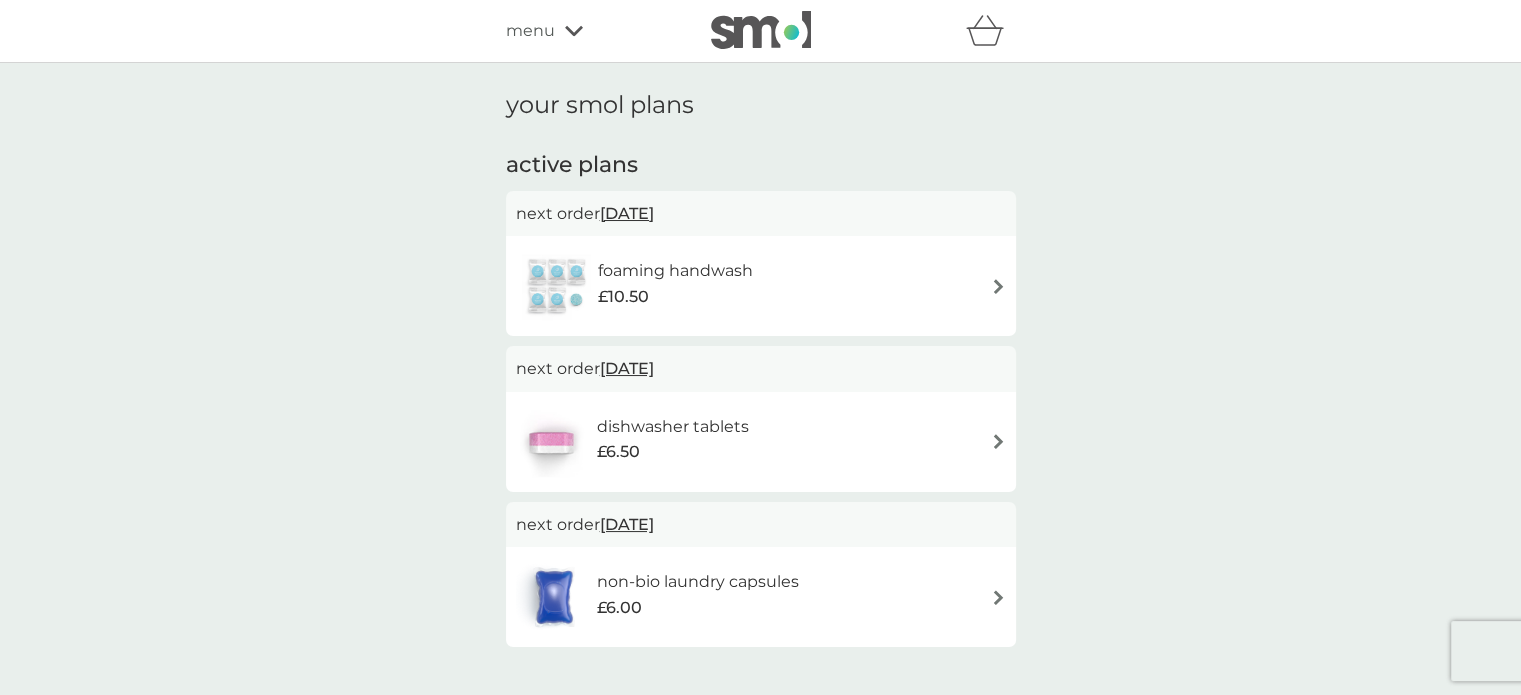 click 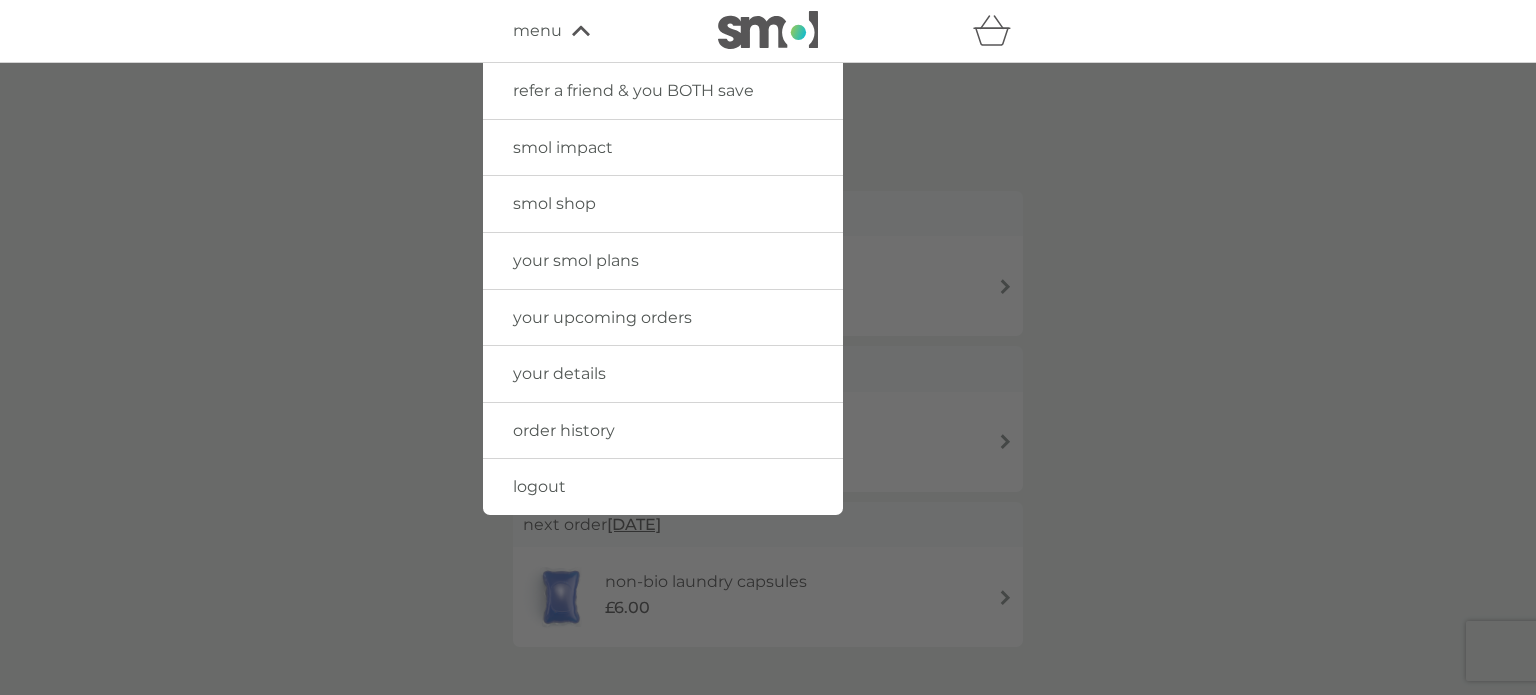 click at bounding box center (768, 410) 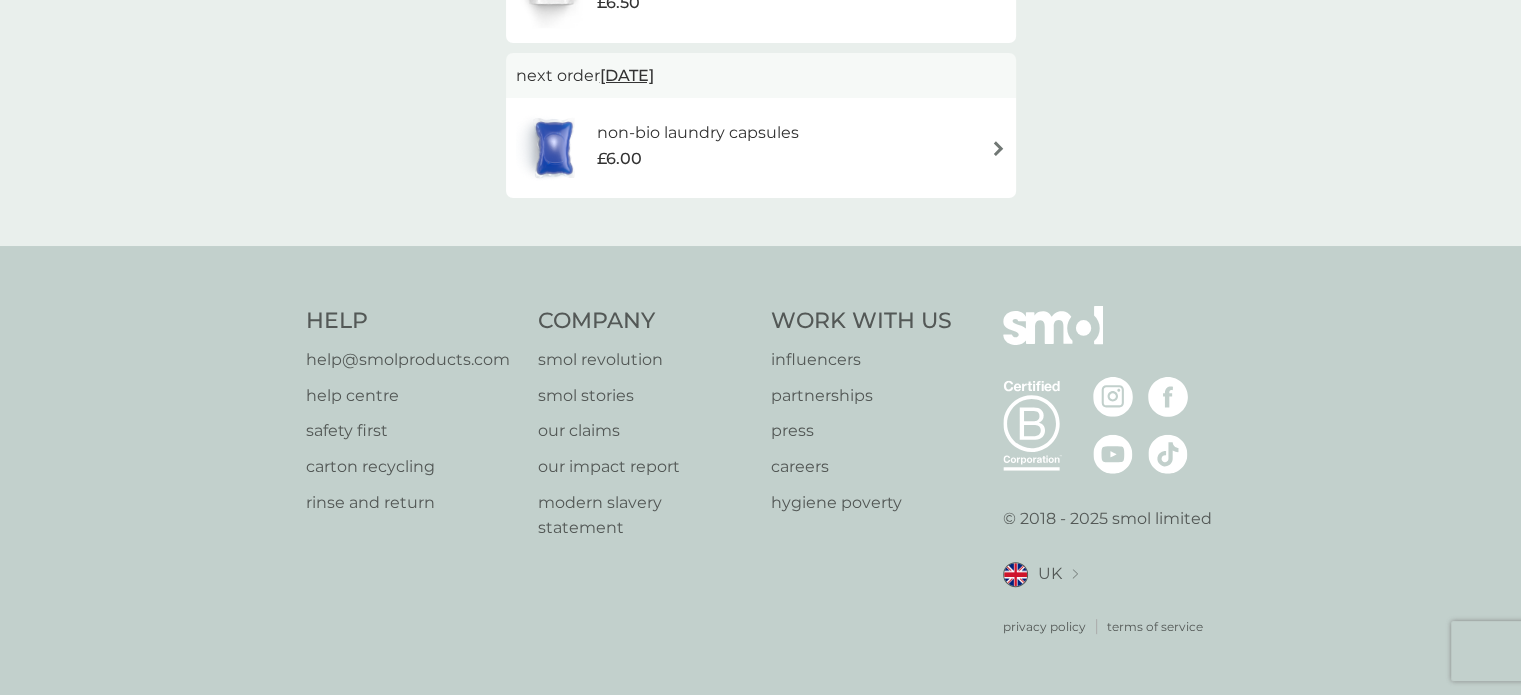 scroll, scrollTop: 0, scrollLeft: 0, axis: both 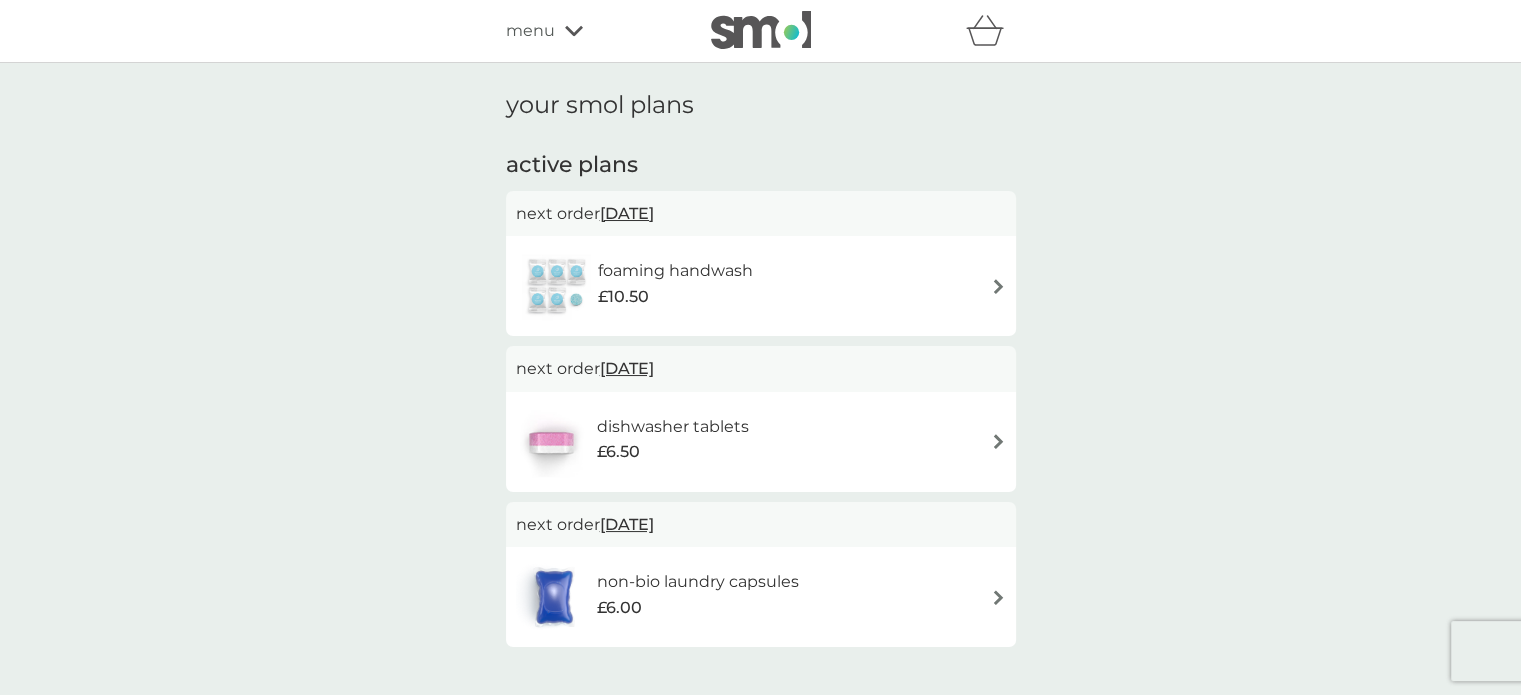 click at bounding box center [761, 30] 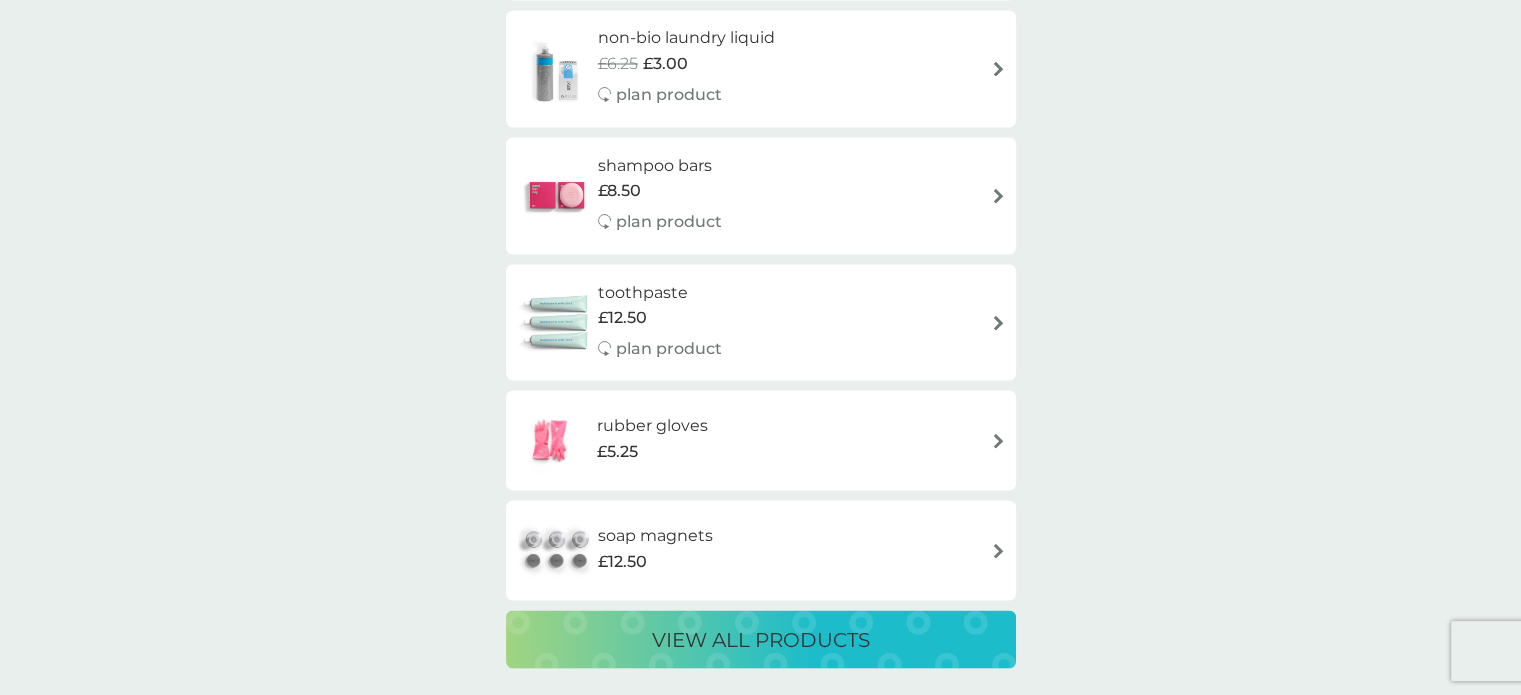 scroll, scrollTop: 3800, scrollLeft: 0, axis: vertical 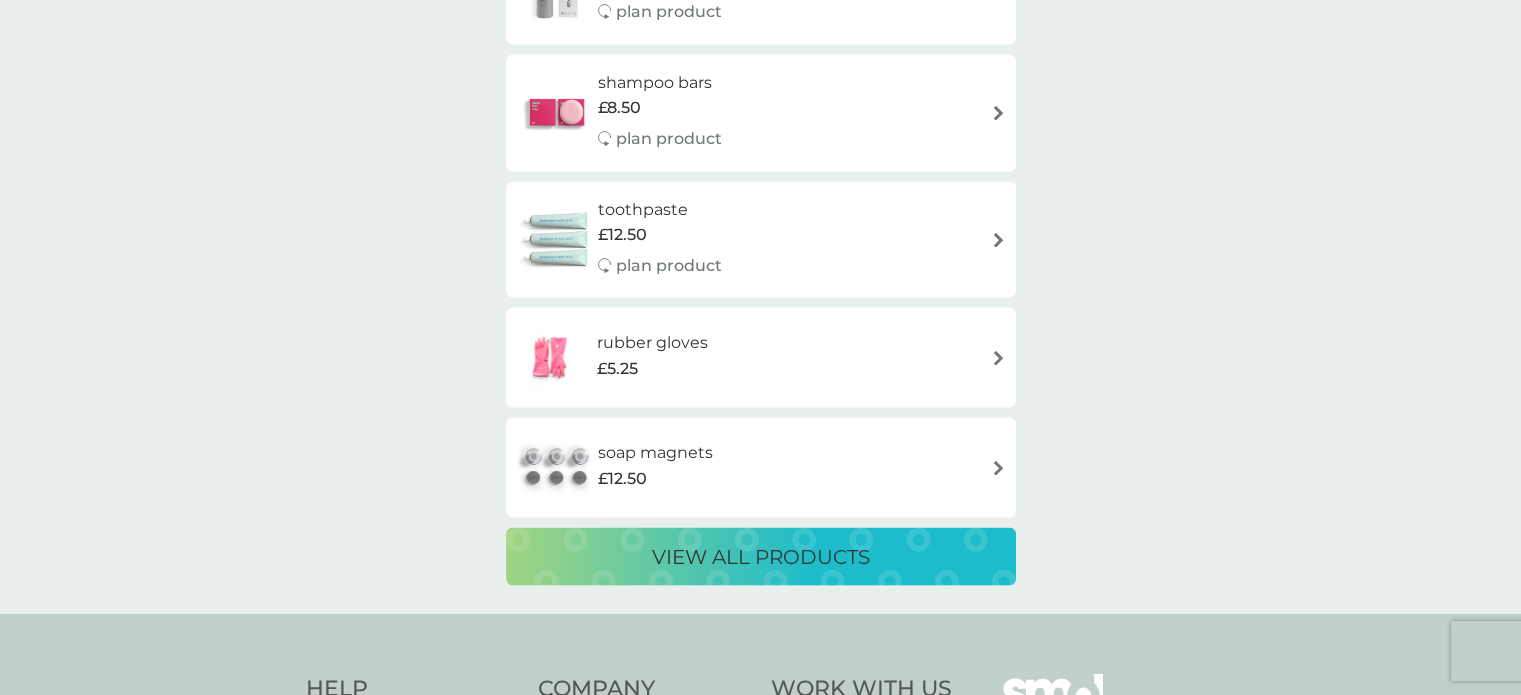 click on "view all products" at bounding box center (761, 556) 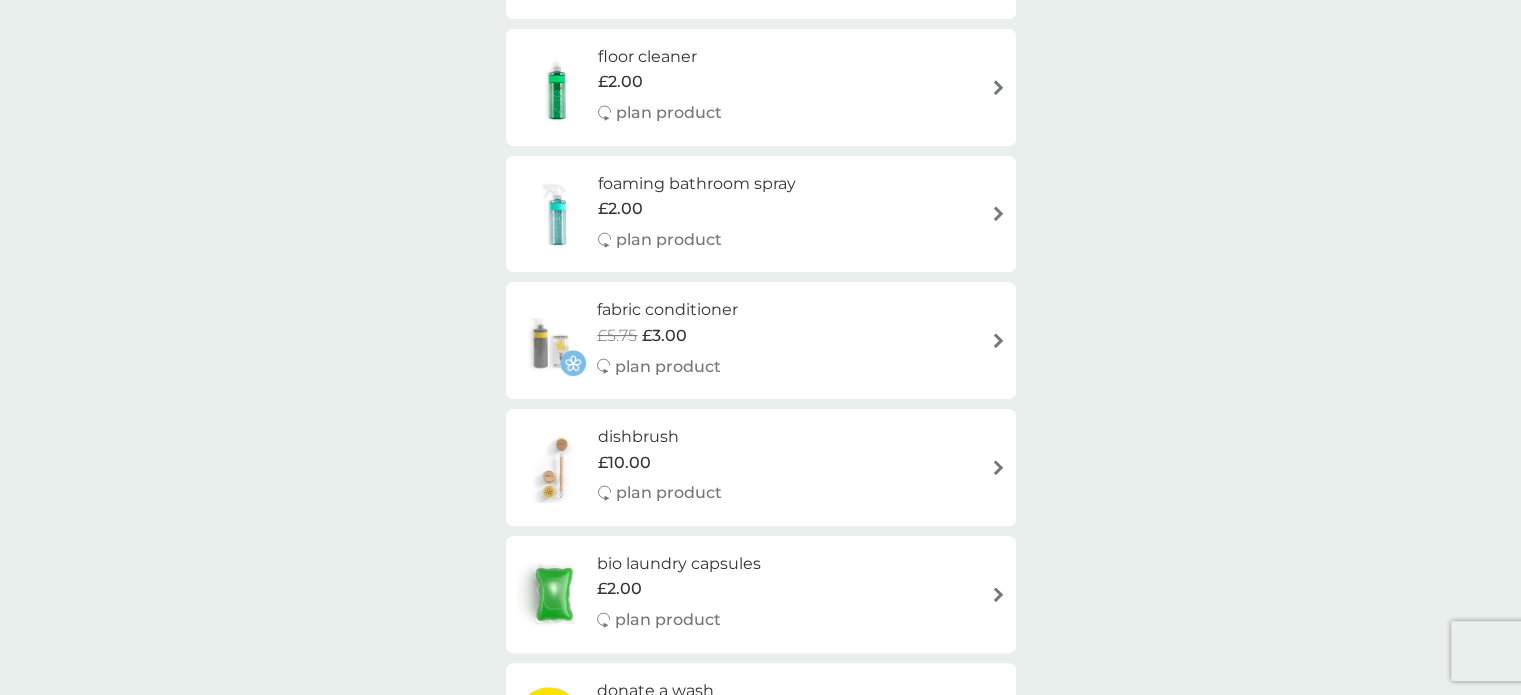 scroll, scrollTop: 0, scrollLeft: 0, axis: both 